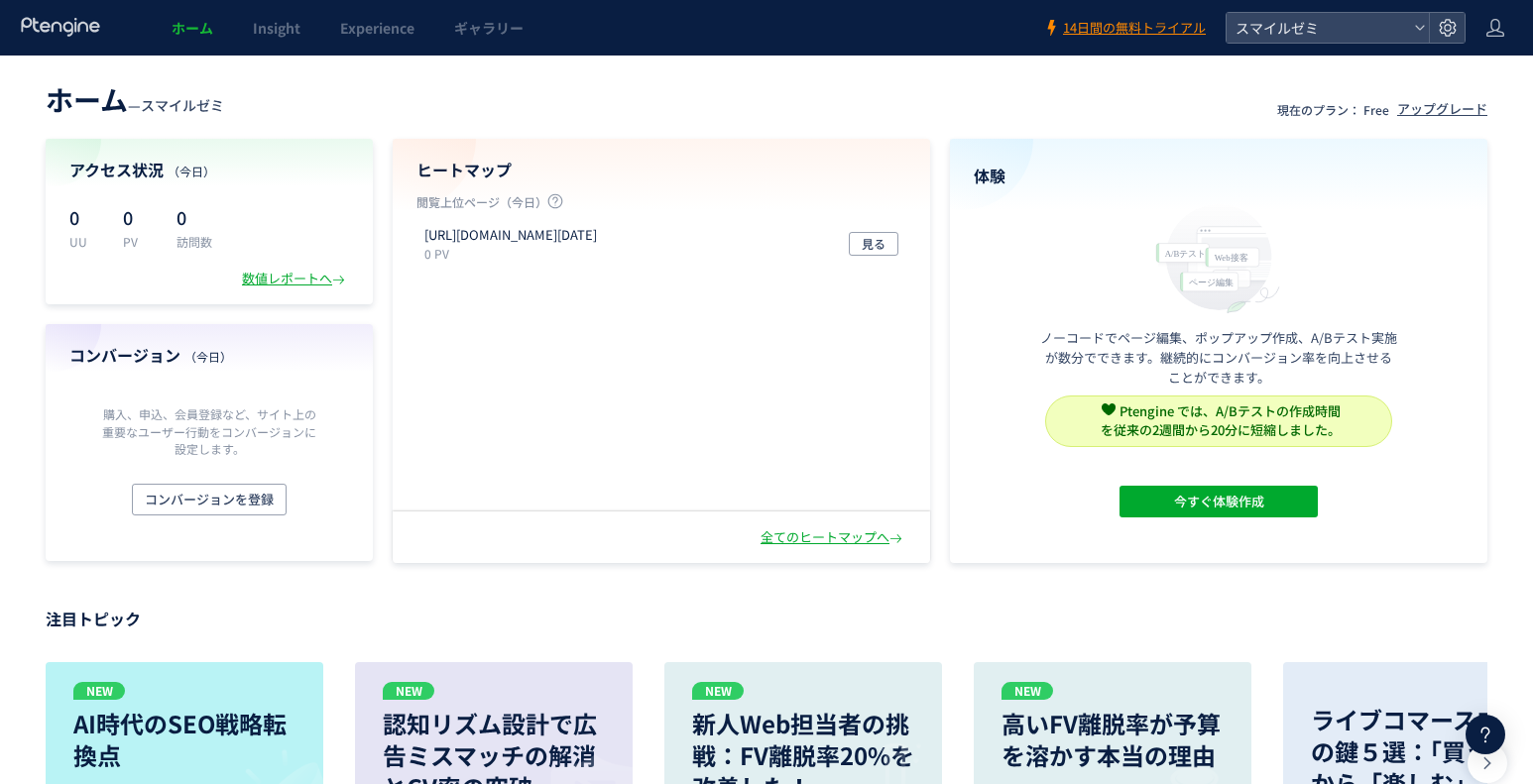 scroll, scrollTop: 0, scrollLeft: 0, axis: both 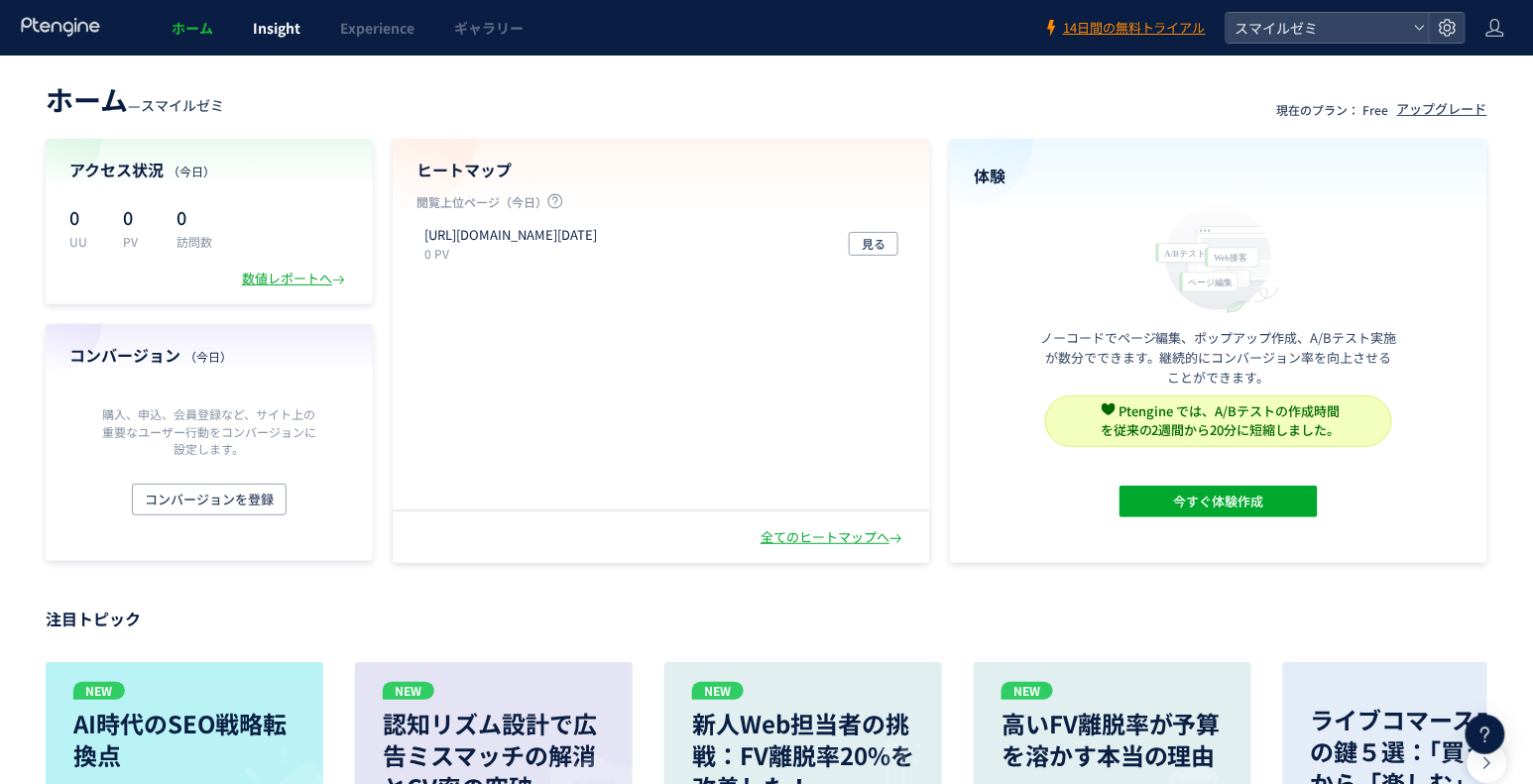 click on "Insight" 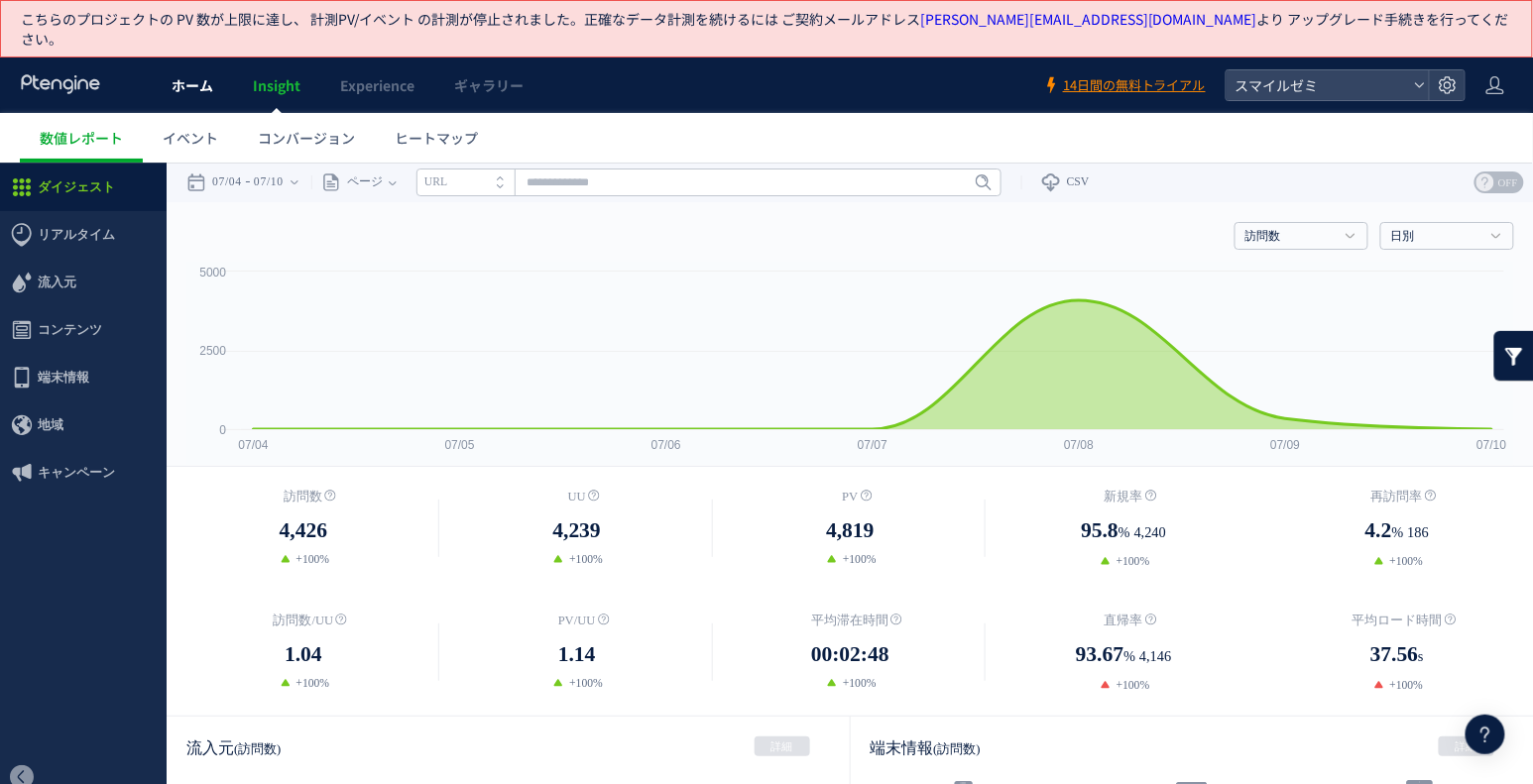 click on "ホーム" at bounding box center (192, 85) 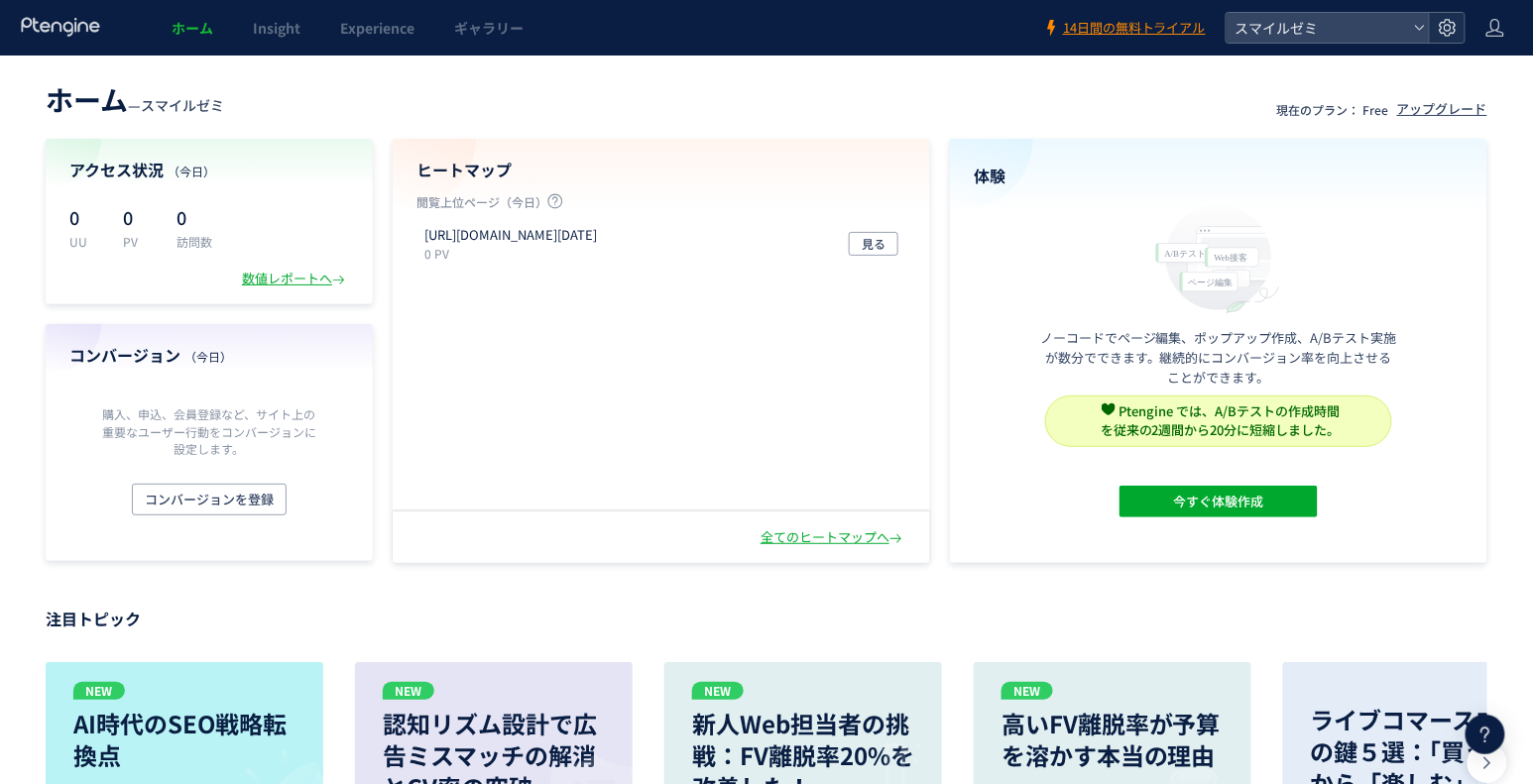 click 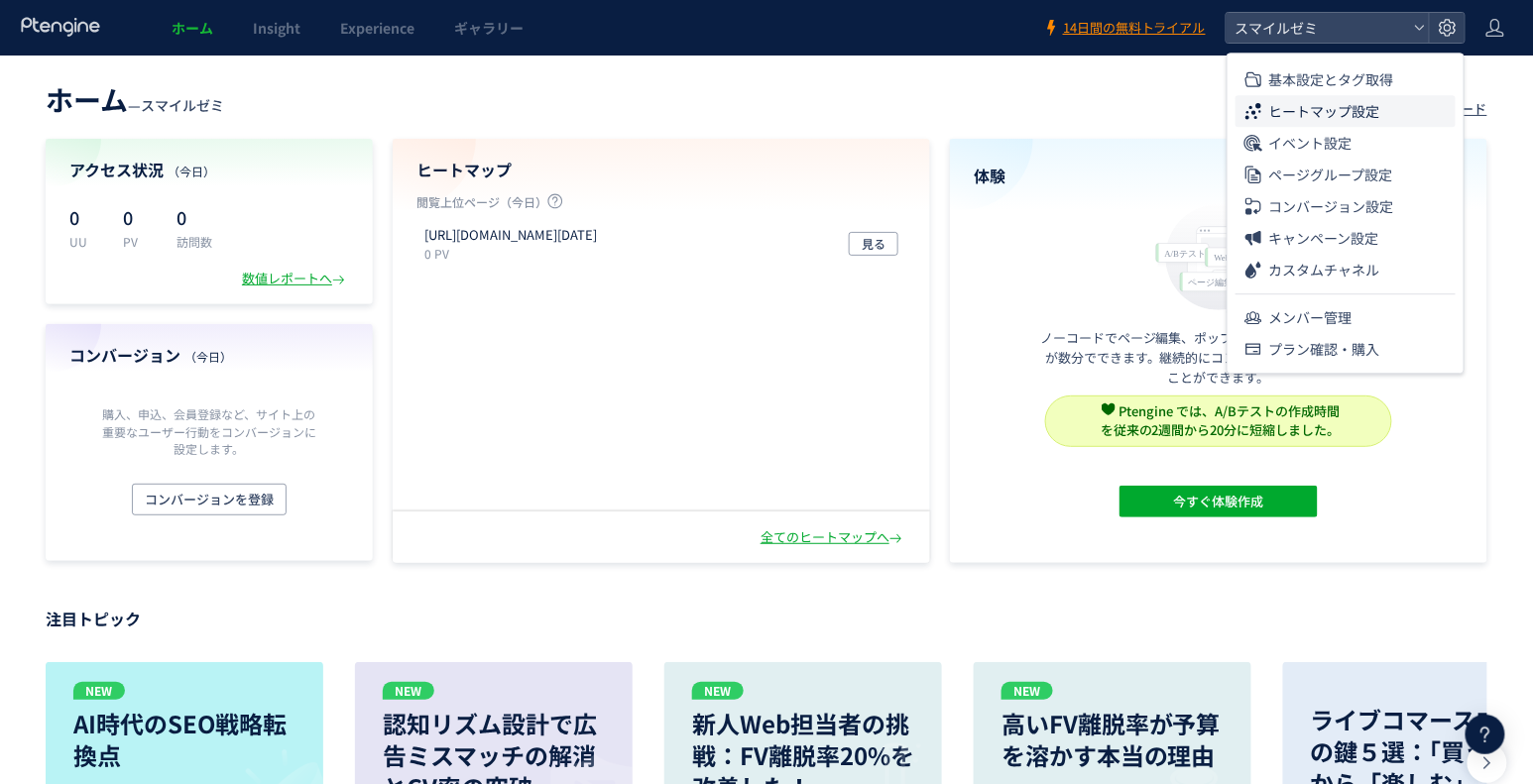 click on "ヒートマップ設定" 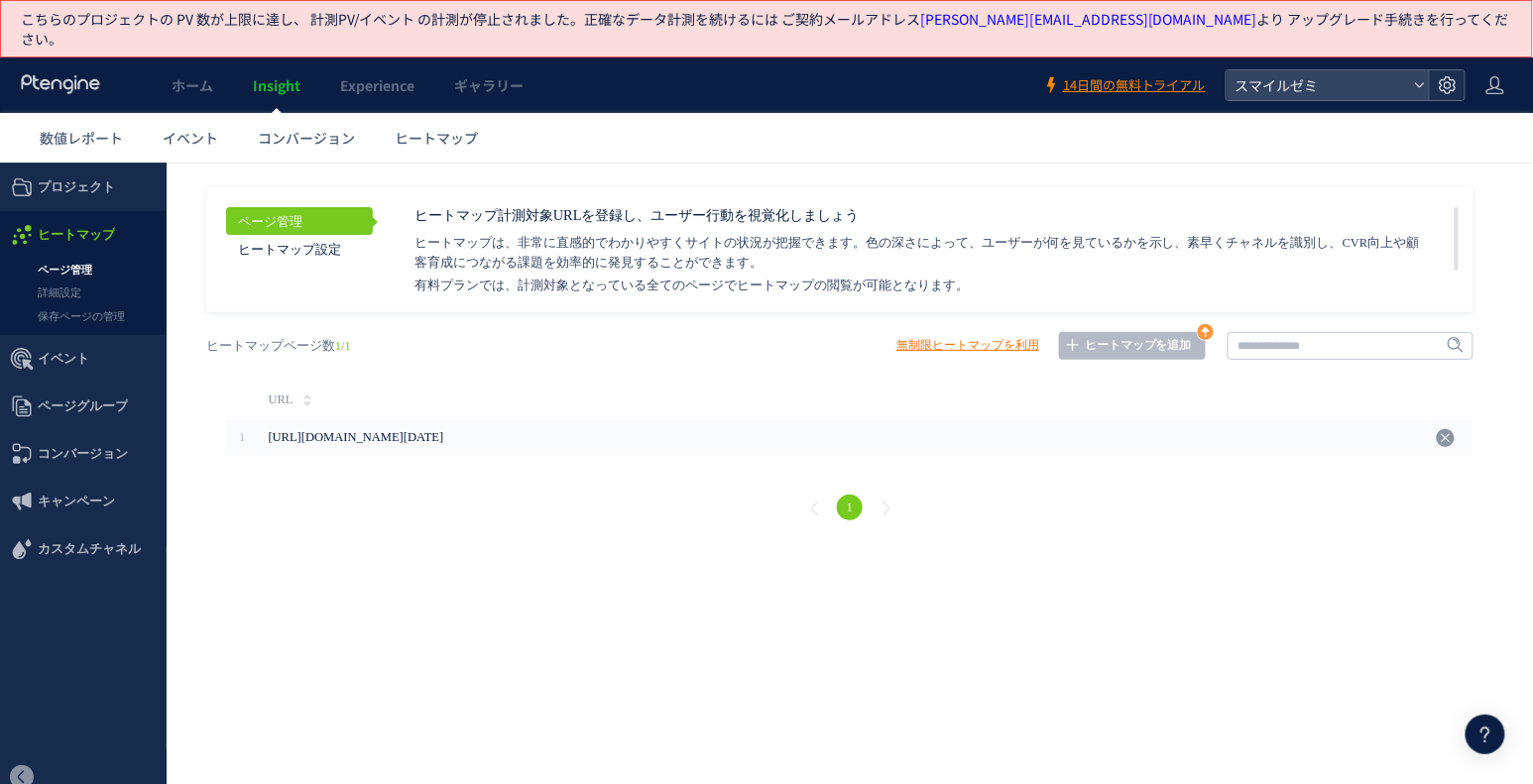 click 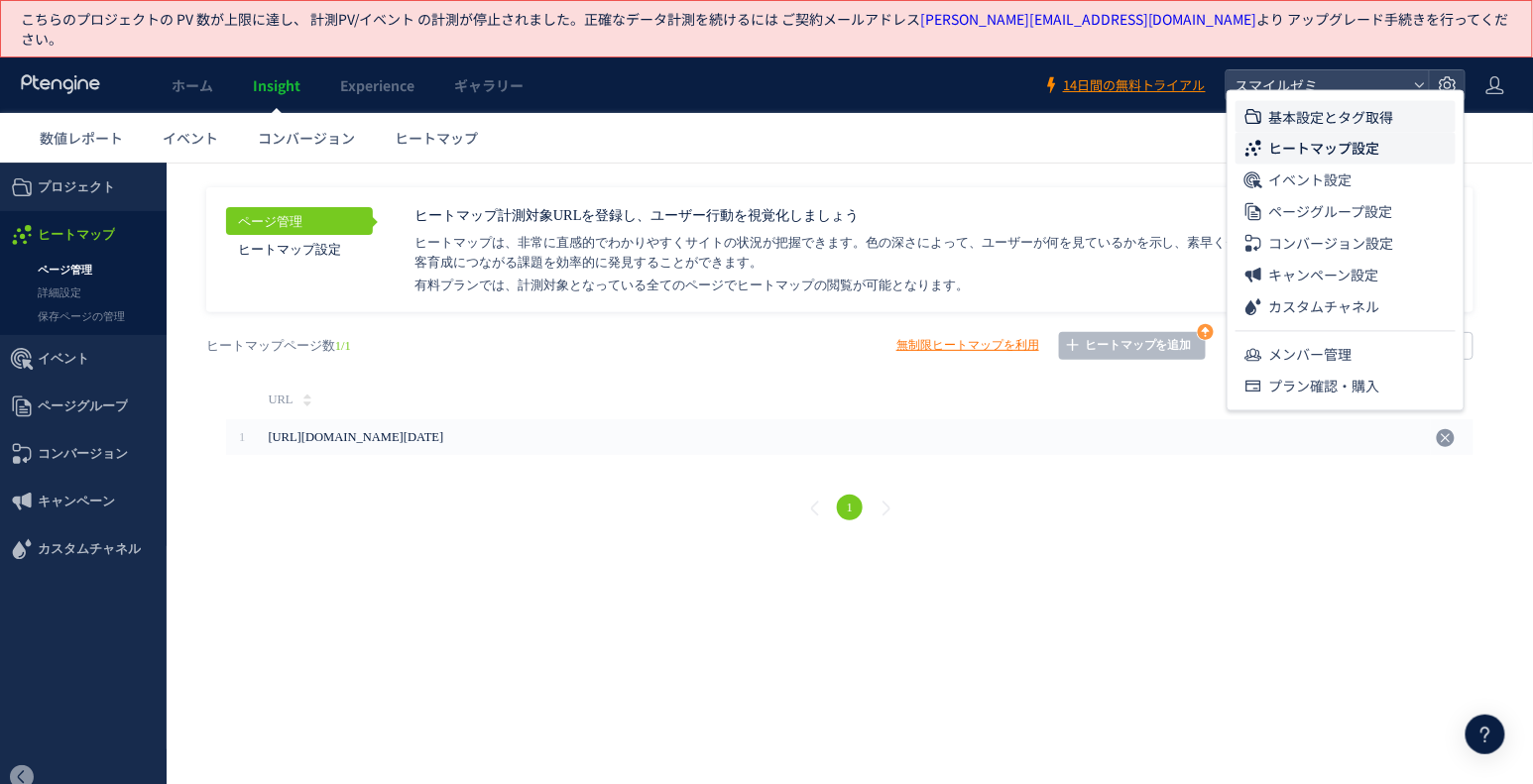 click on "基本設定とタグ取得" 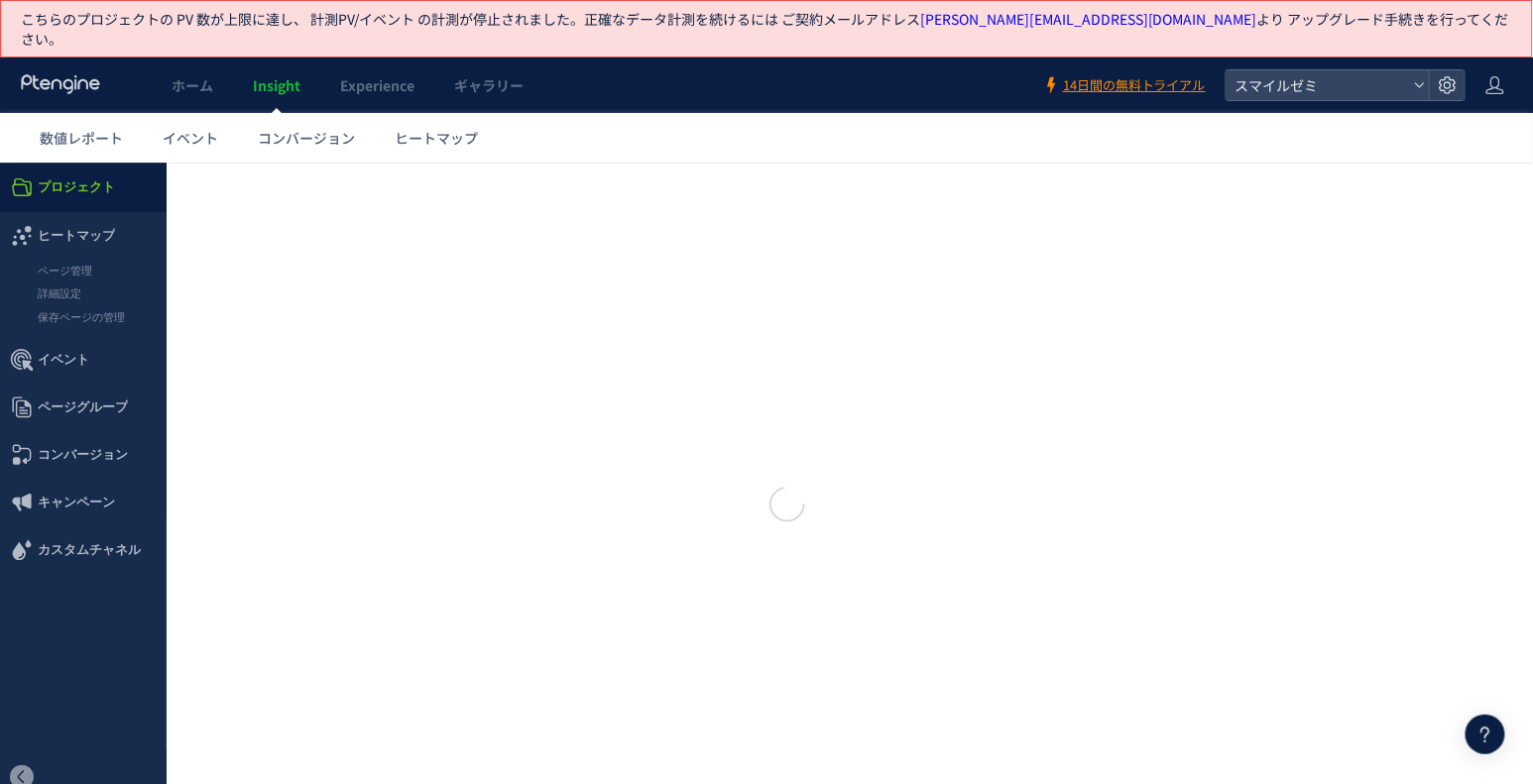 type on "******" 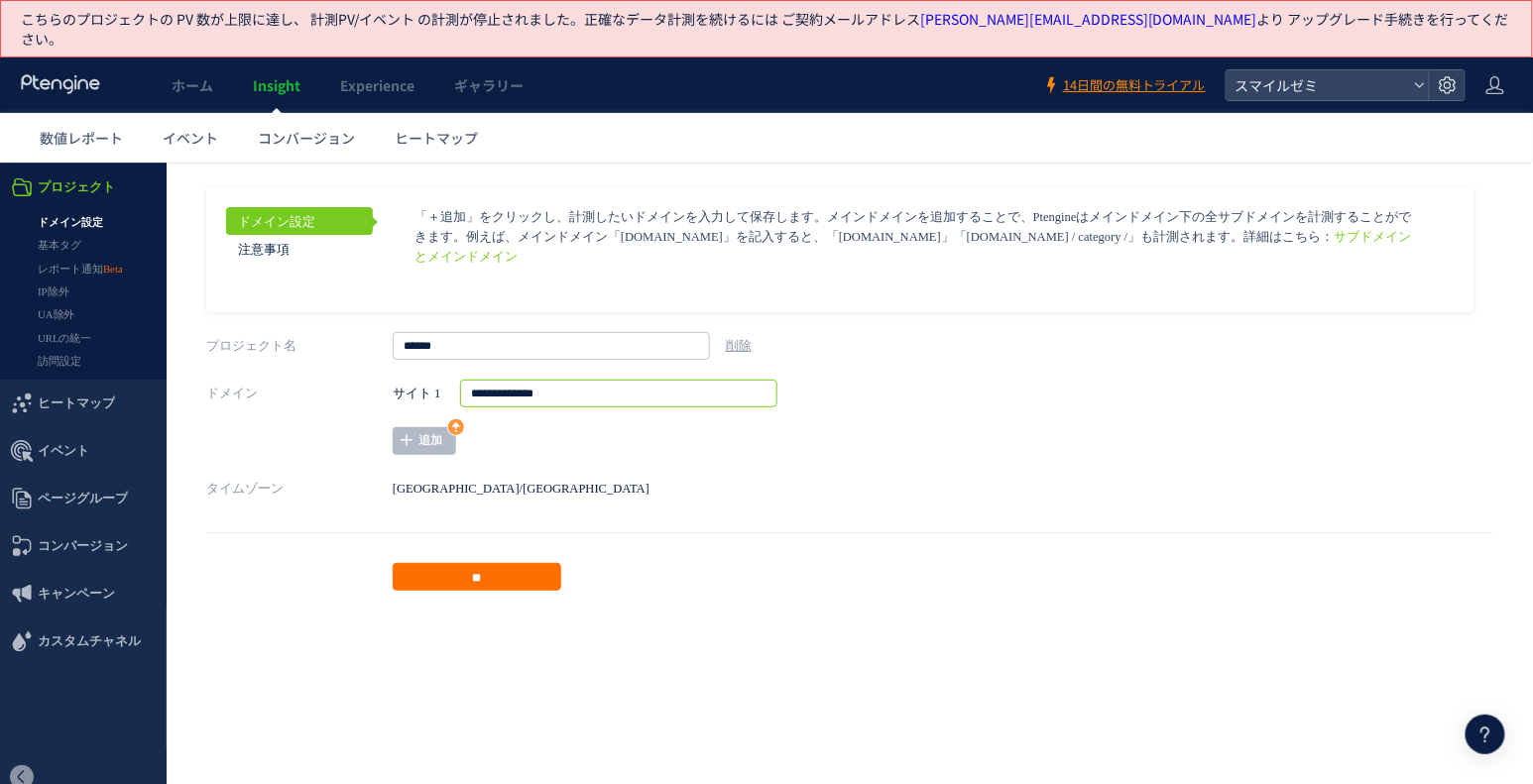 click on "**********" at bounding box center (619, 392) 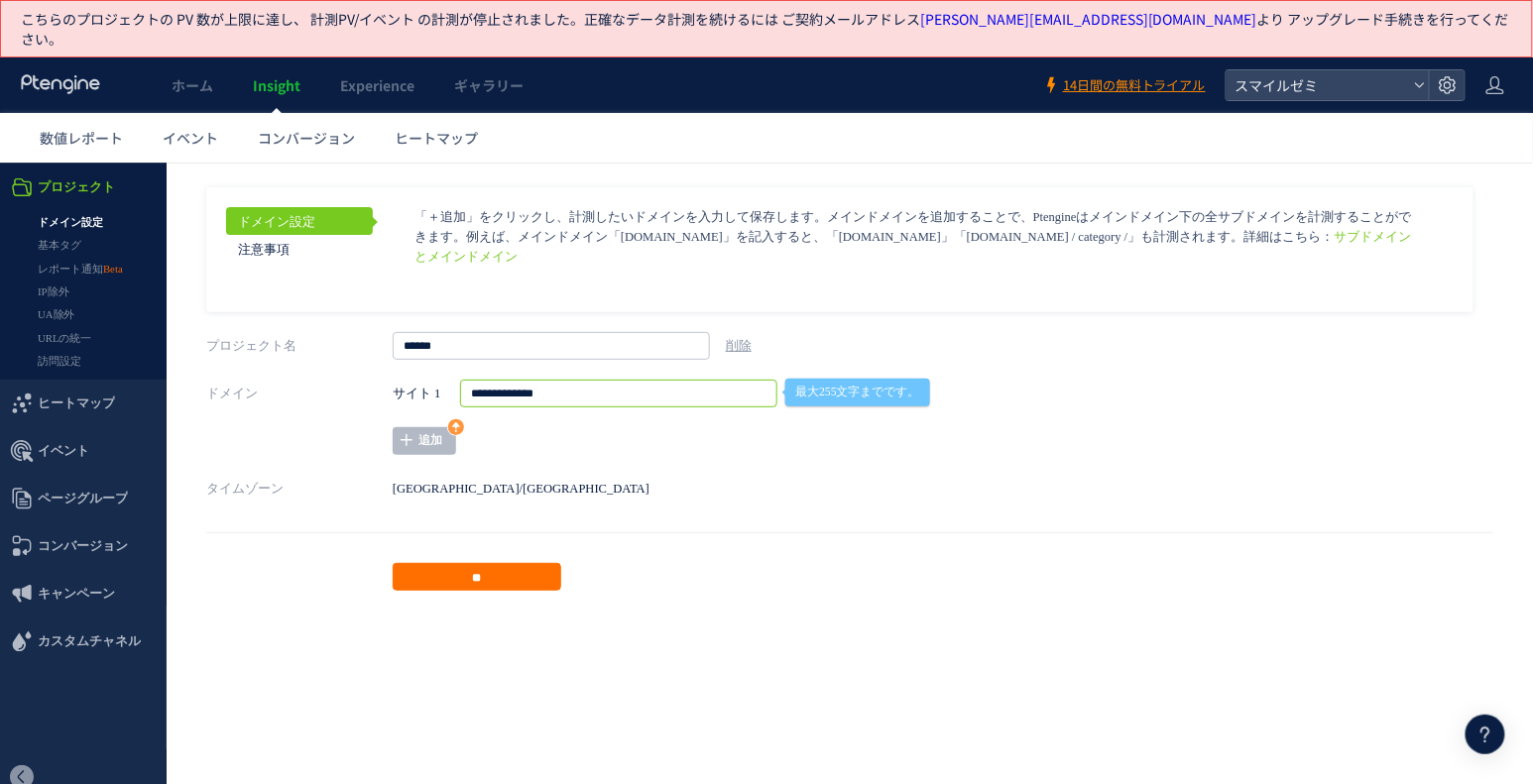 click on "**********" at bounding box center (619, 392) 